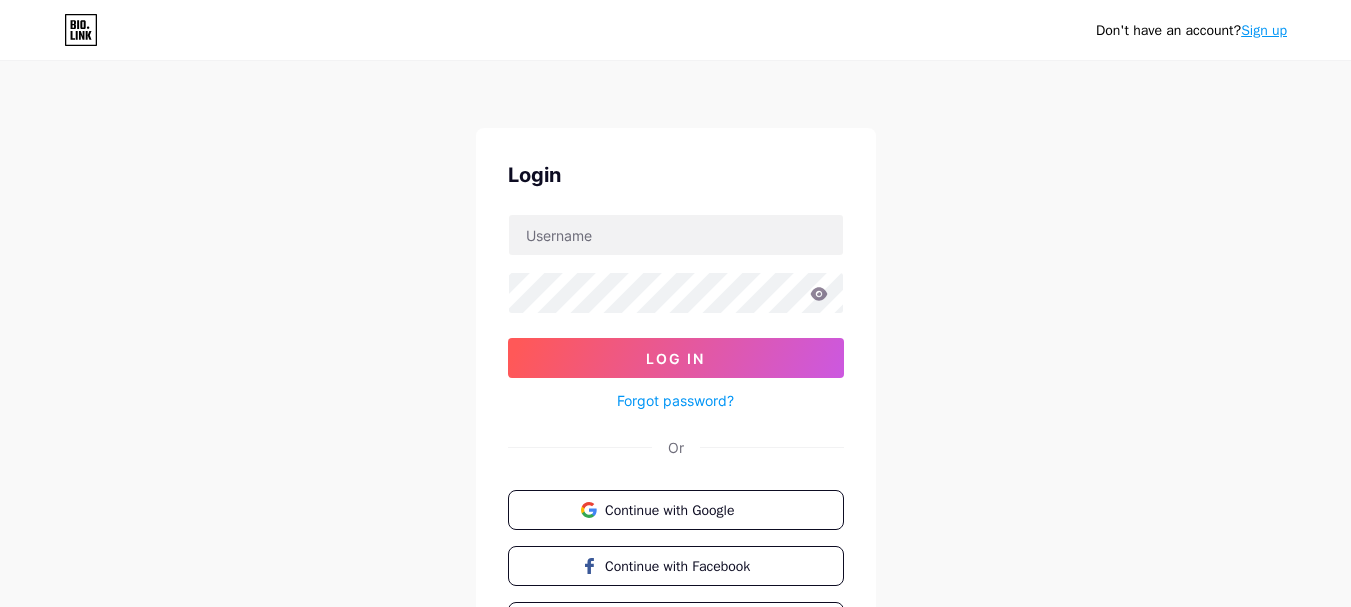 scroll, scrollTop: 0, scrollLeft: 0, axis: both 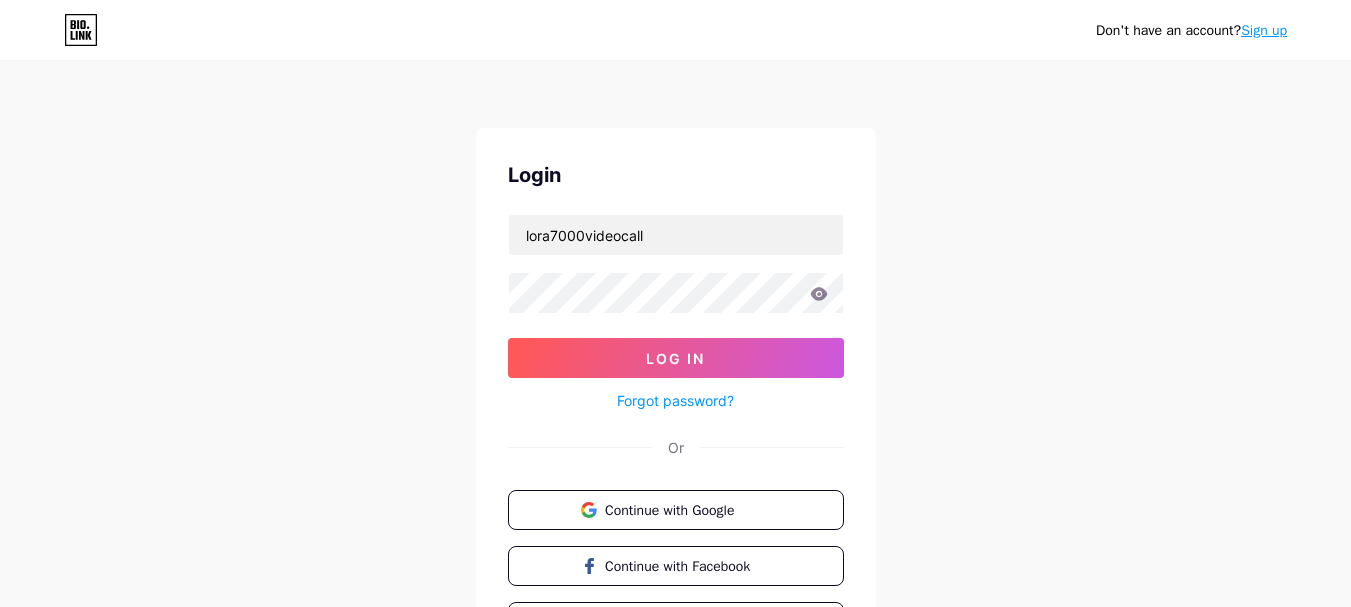 type on "lora7000videocall" 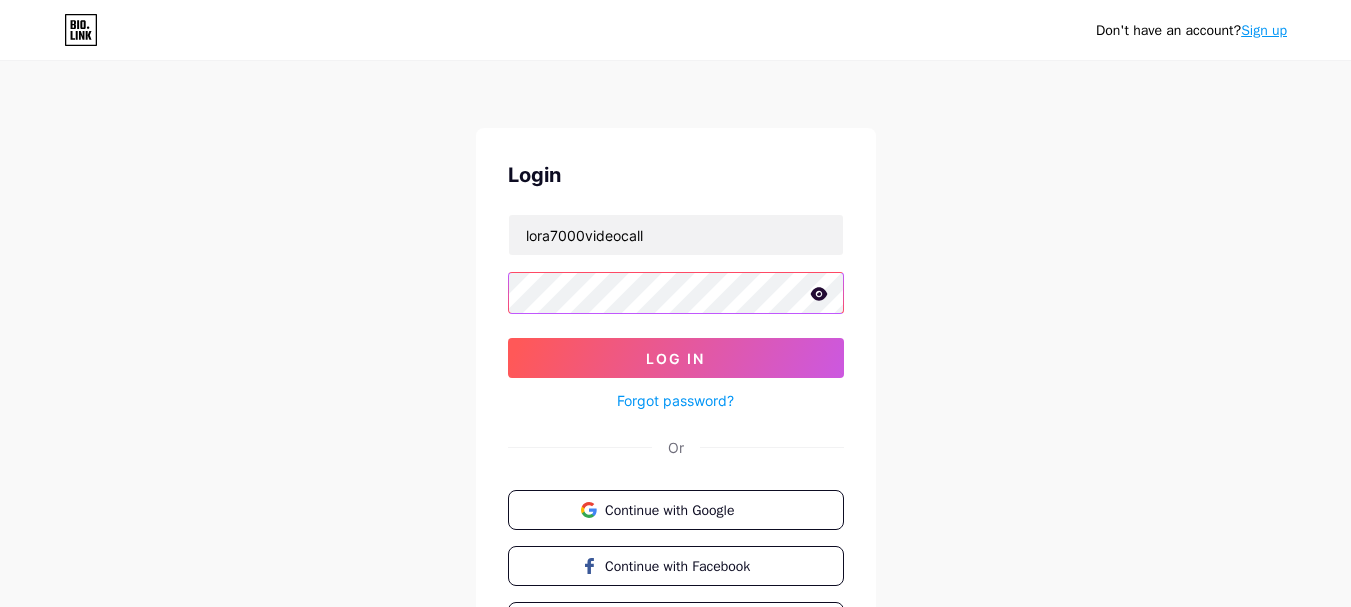 click on "Log In" at bounding box center [676, 358] 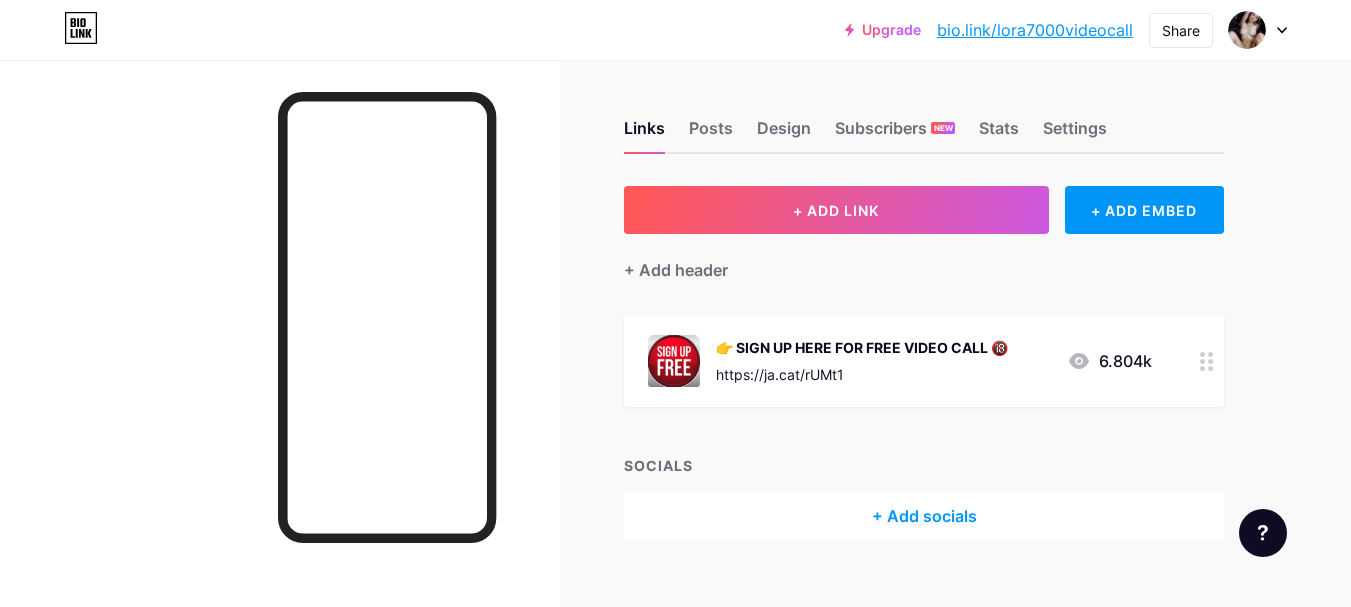 click on "https://ja.cat/rUMt1" at bounding box center [862, 374] 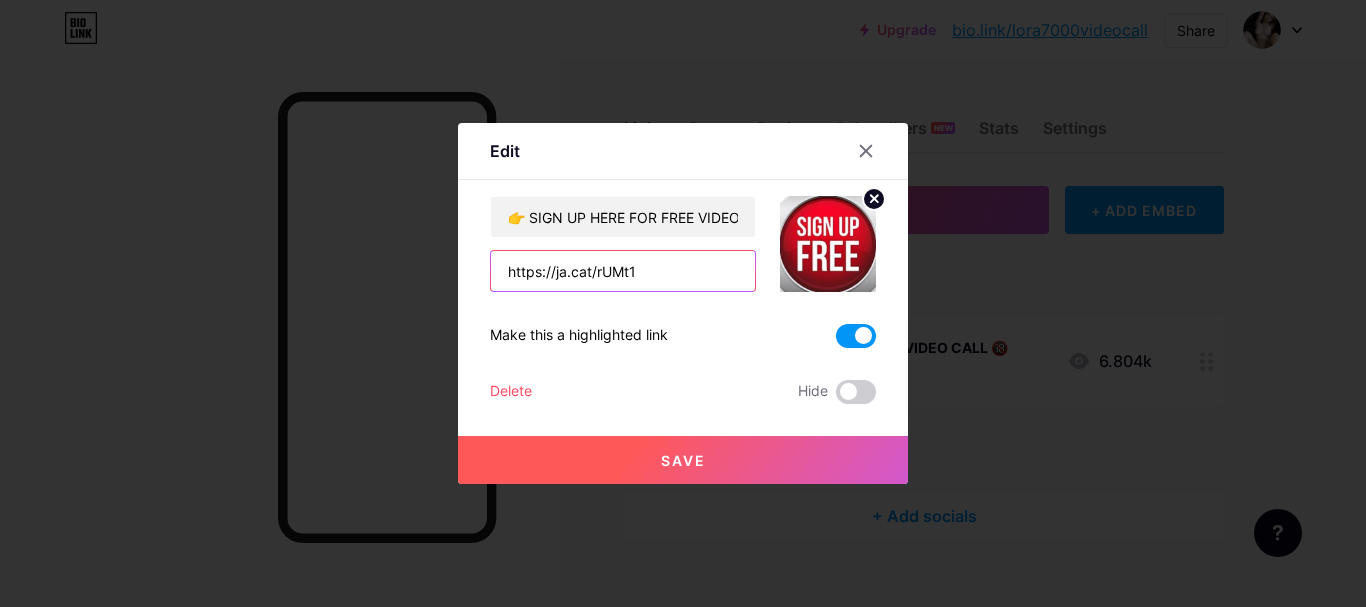 click on "https://ja.cat/rUMt1" at bounding box center [623, 271] 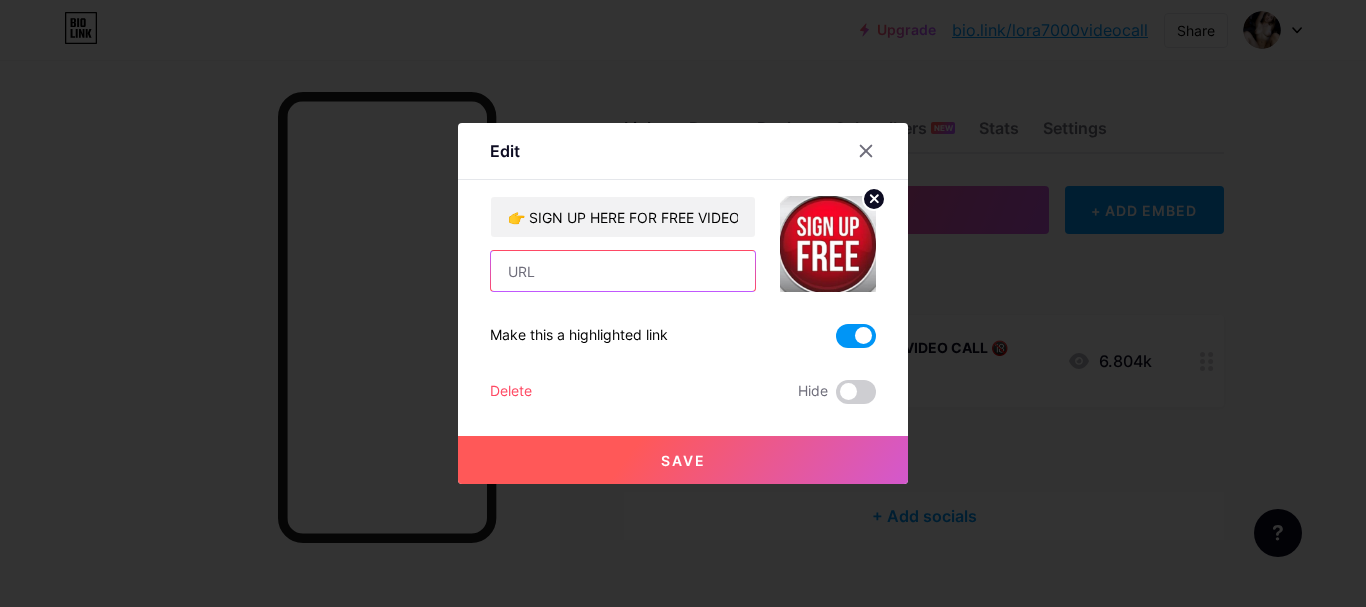paste on "https://rb.gy/q0dg46" 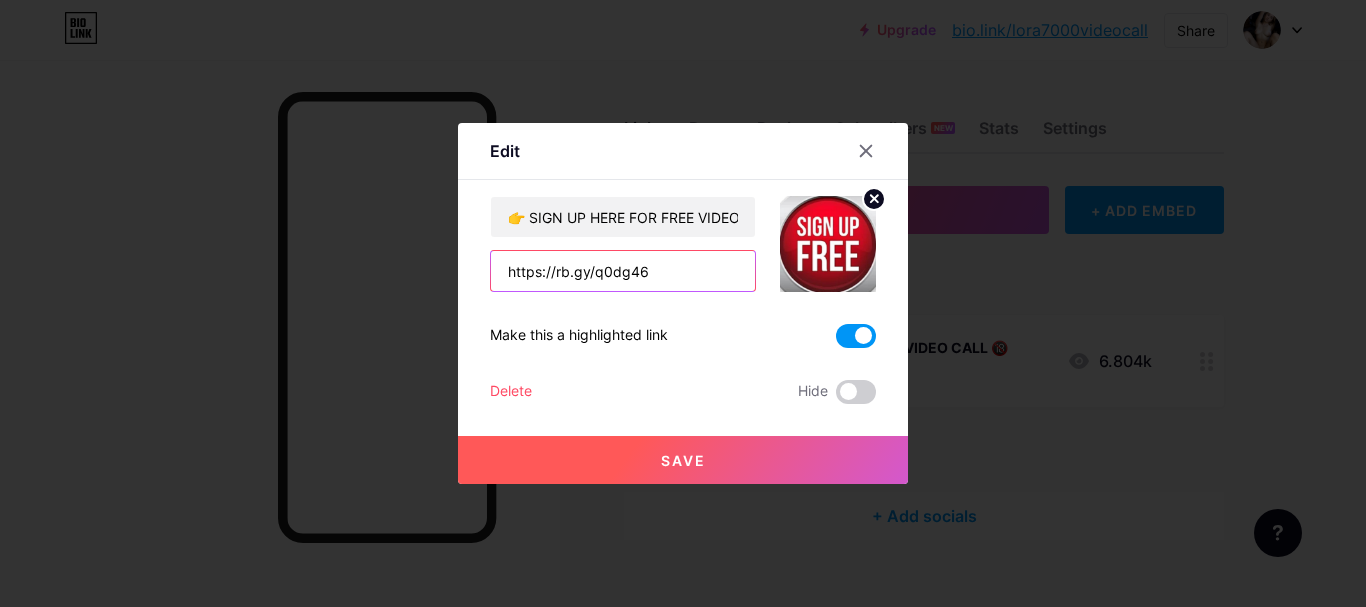 type on "https://rb.gy/q0dg46" 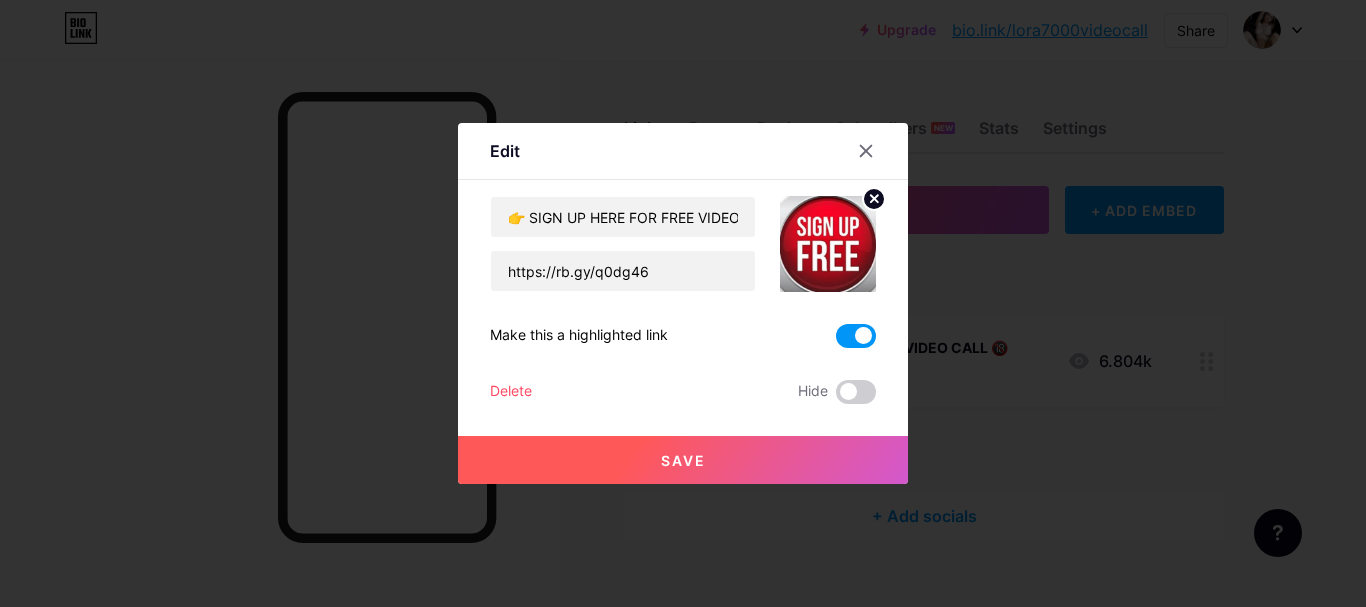 click on "Save" at bounding box center (683, 460) 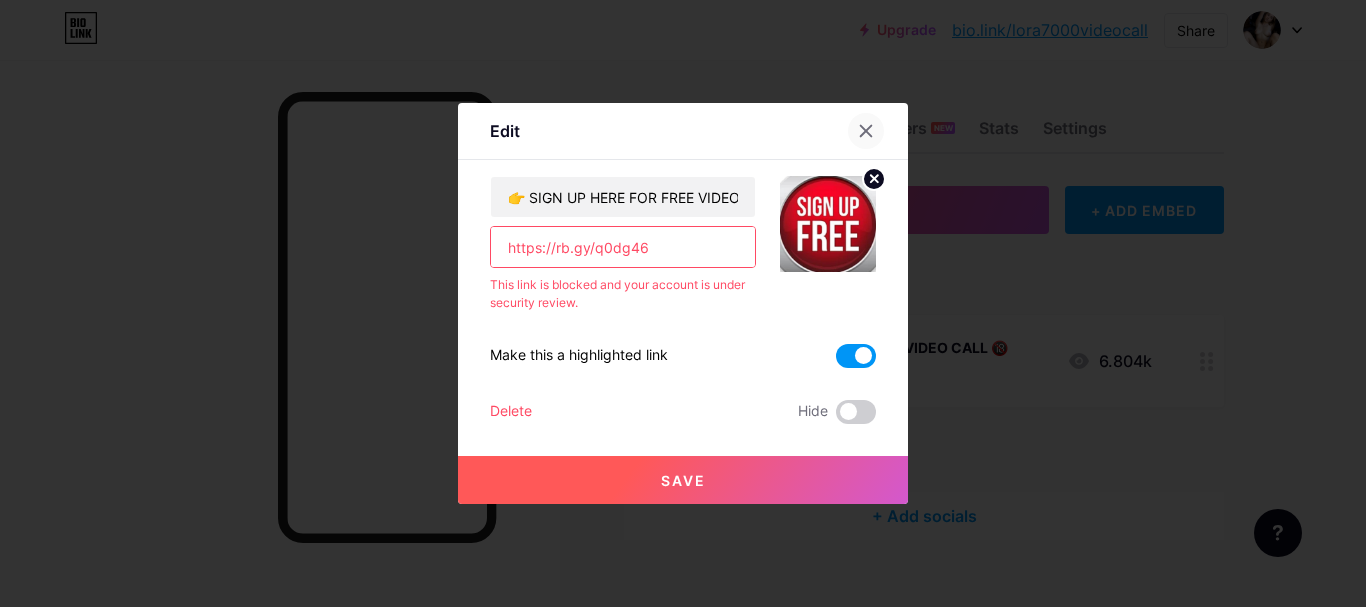 click at bounding box center [866, 131] 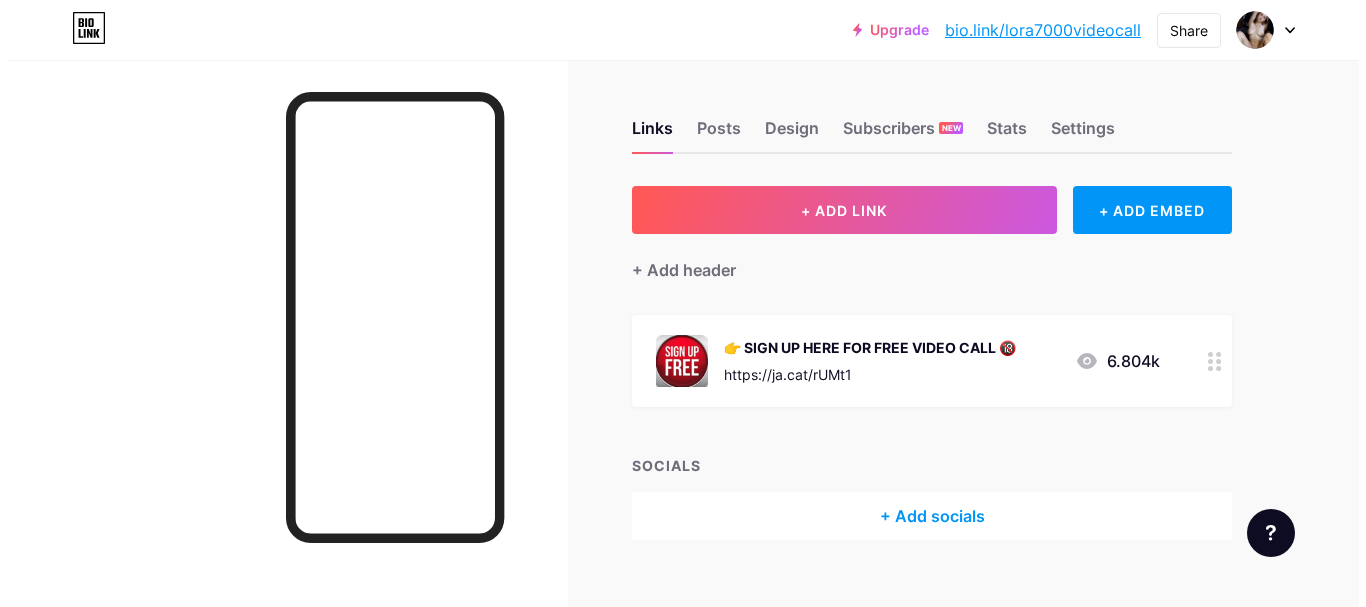 scroll, scrollTop: 0, scrollLeft: 0, axis: both 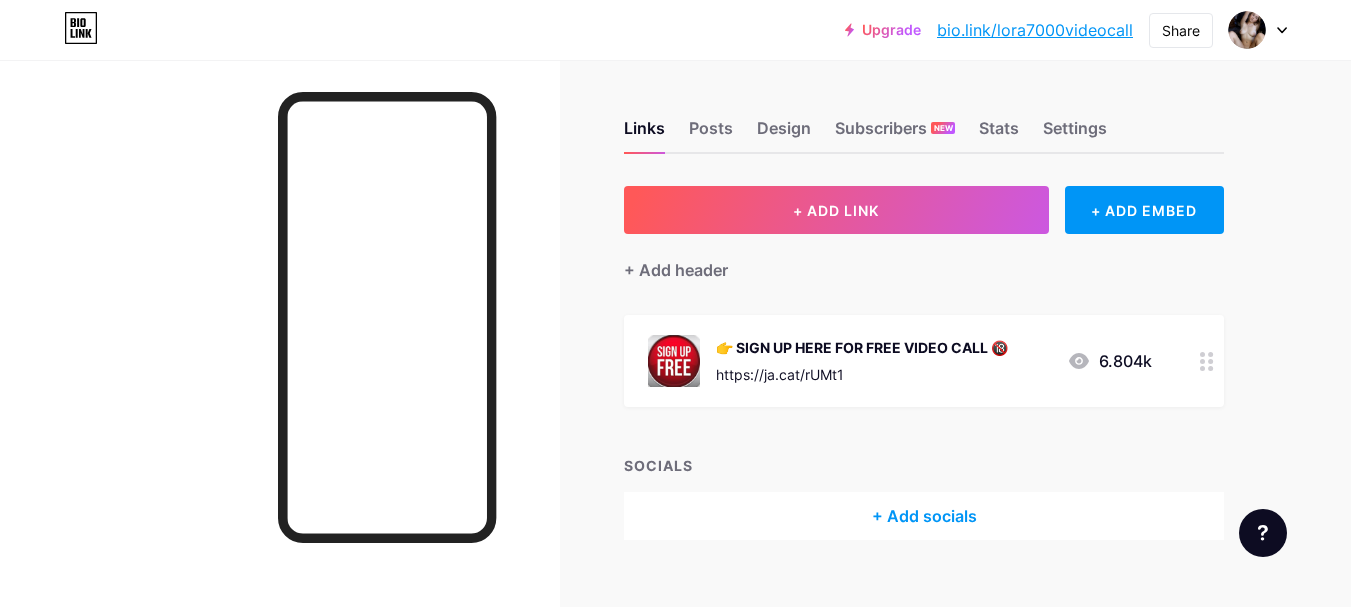 click on "https://ja.cat/rUMt1" at bounding box center (862, 374) 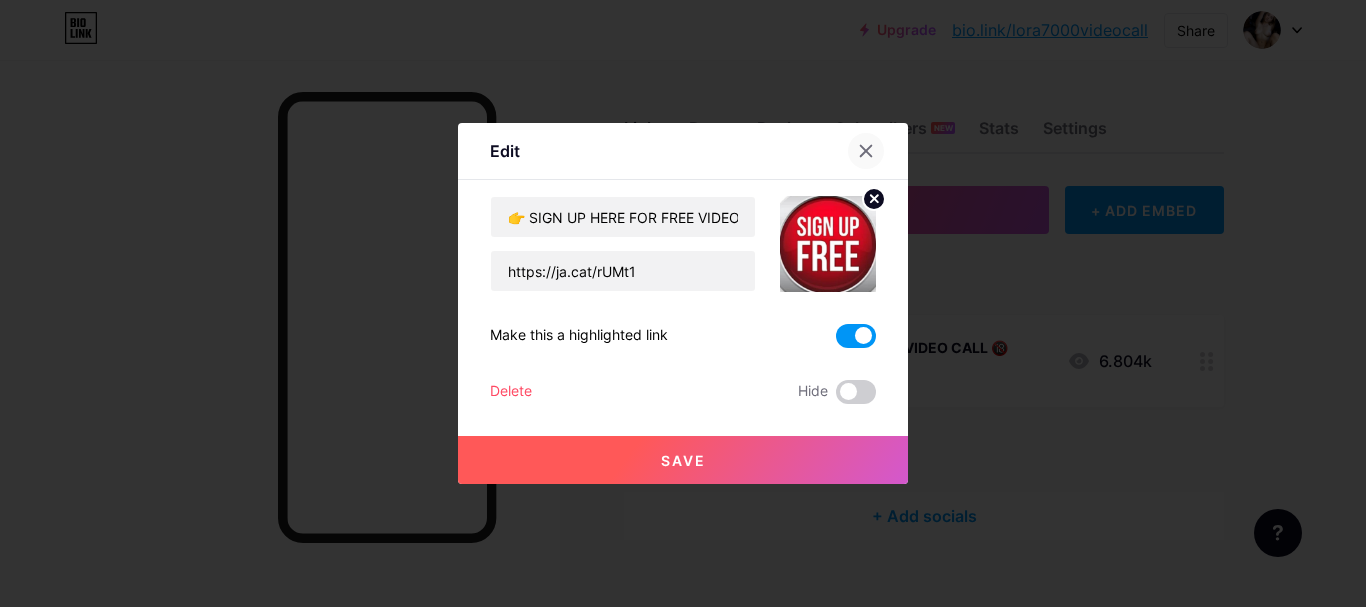 click at bounding box center (866, 151) 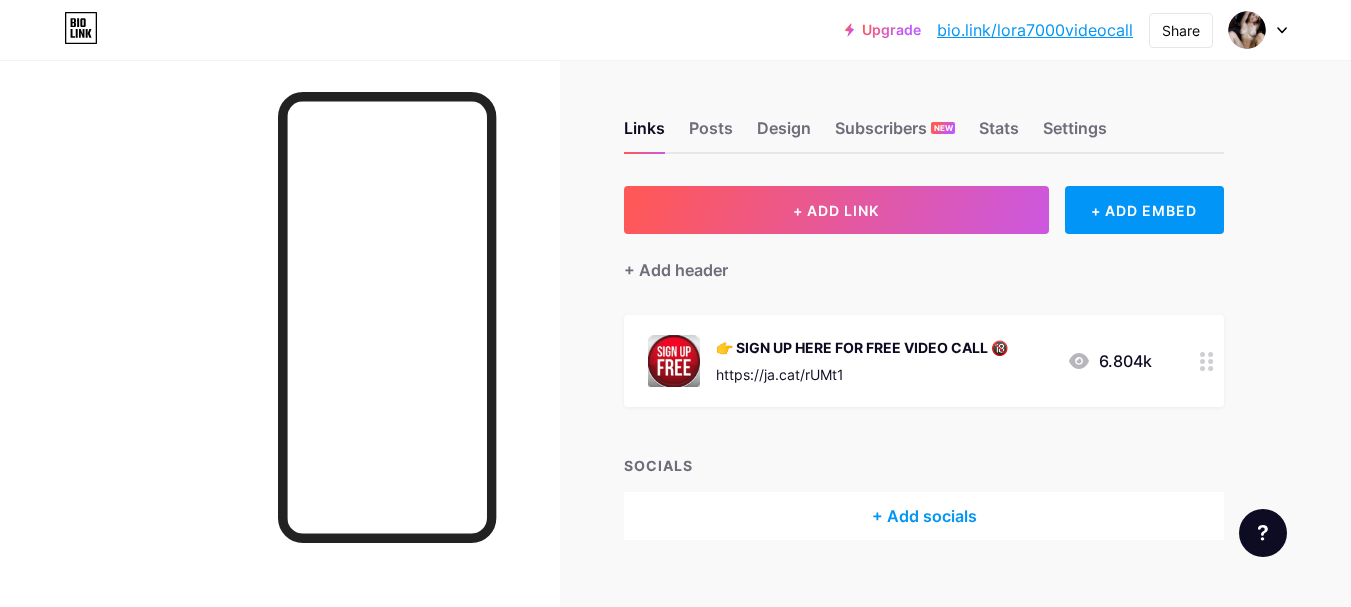 click on "bio.link/lora7000videocall" at bounding box center (1035, 30) 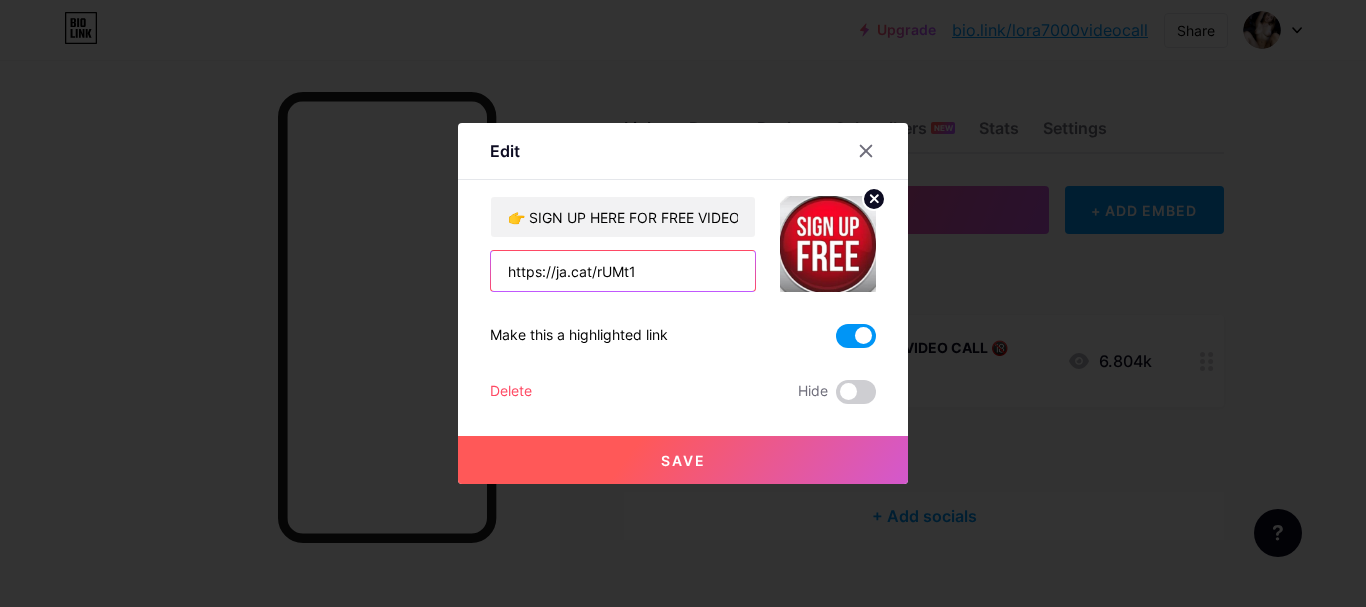 click on "https://ja.cat/rUMt1" at bounding box center [623, 271] 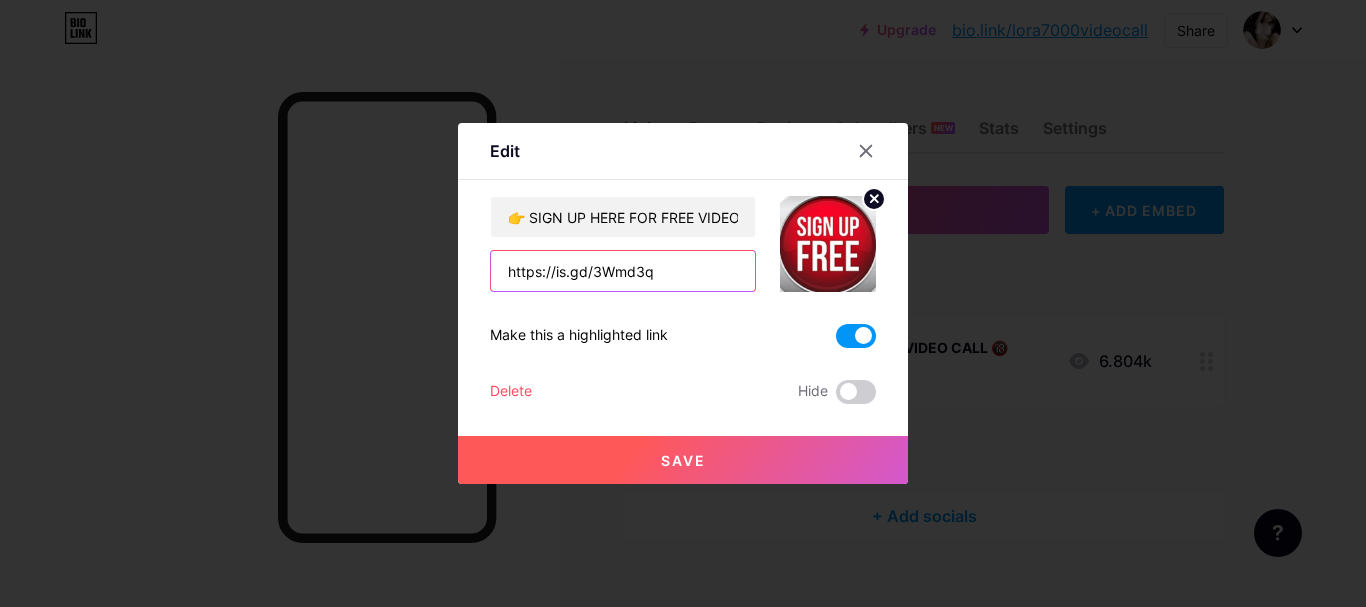type on "https://is.gd/3Wmd3q" 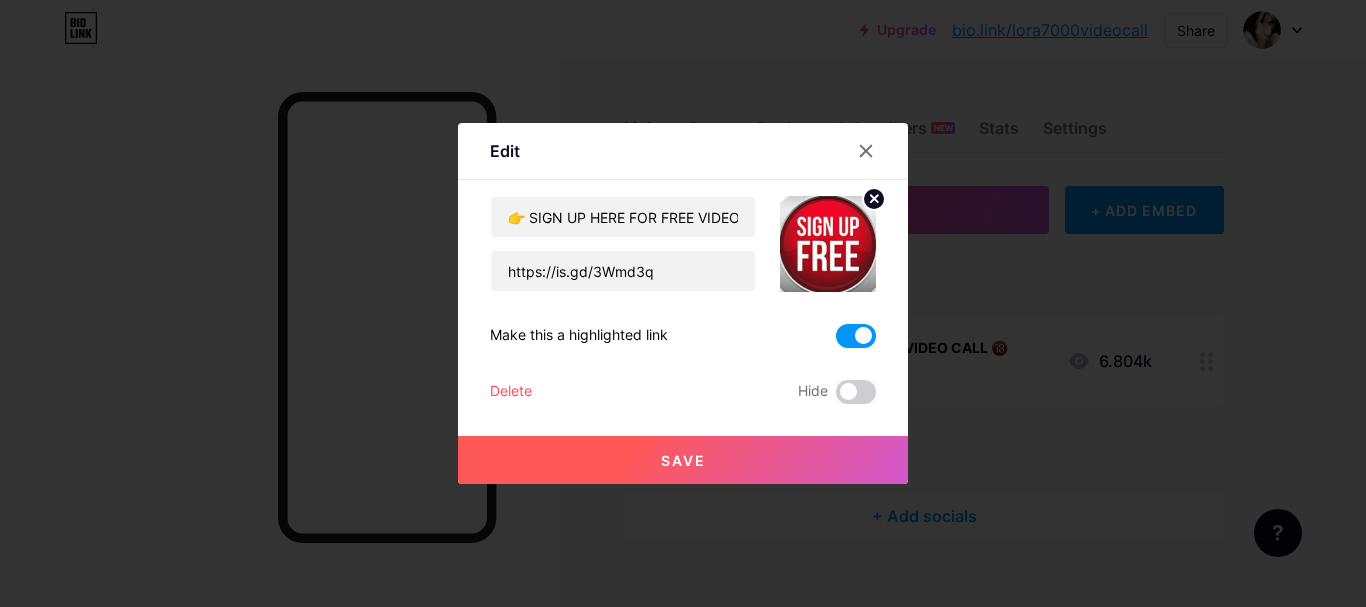 click on "Save" at bounding box center [683, 460] 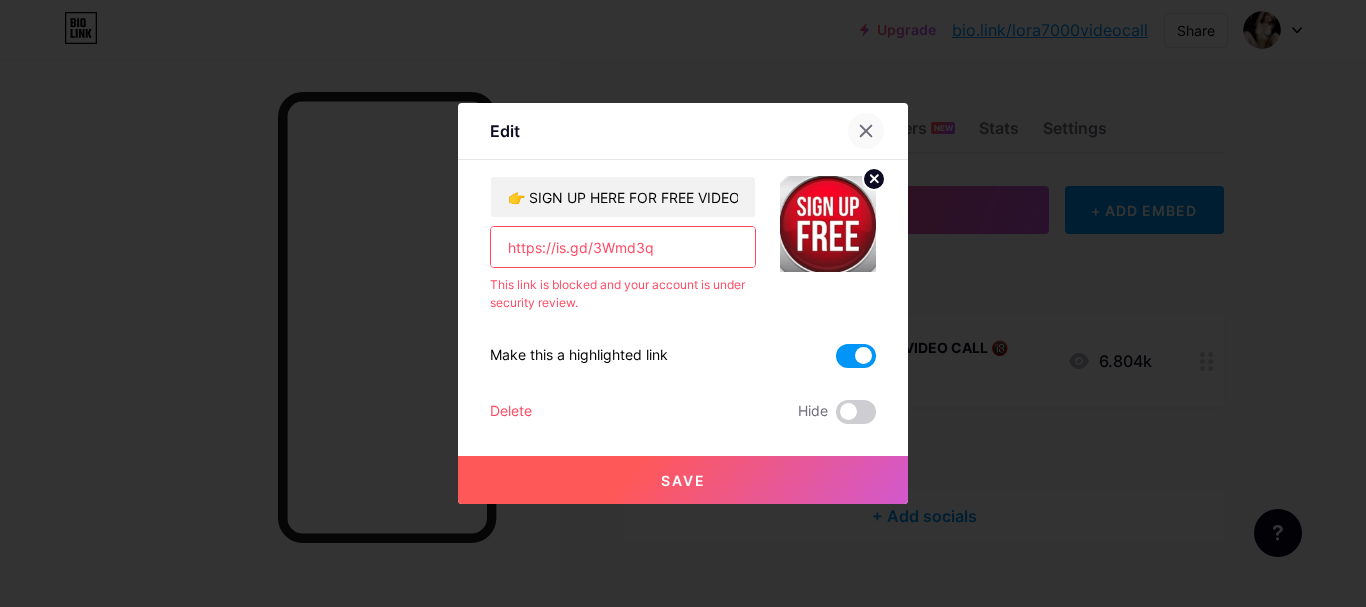 click 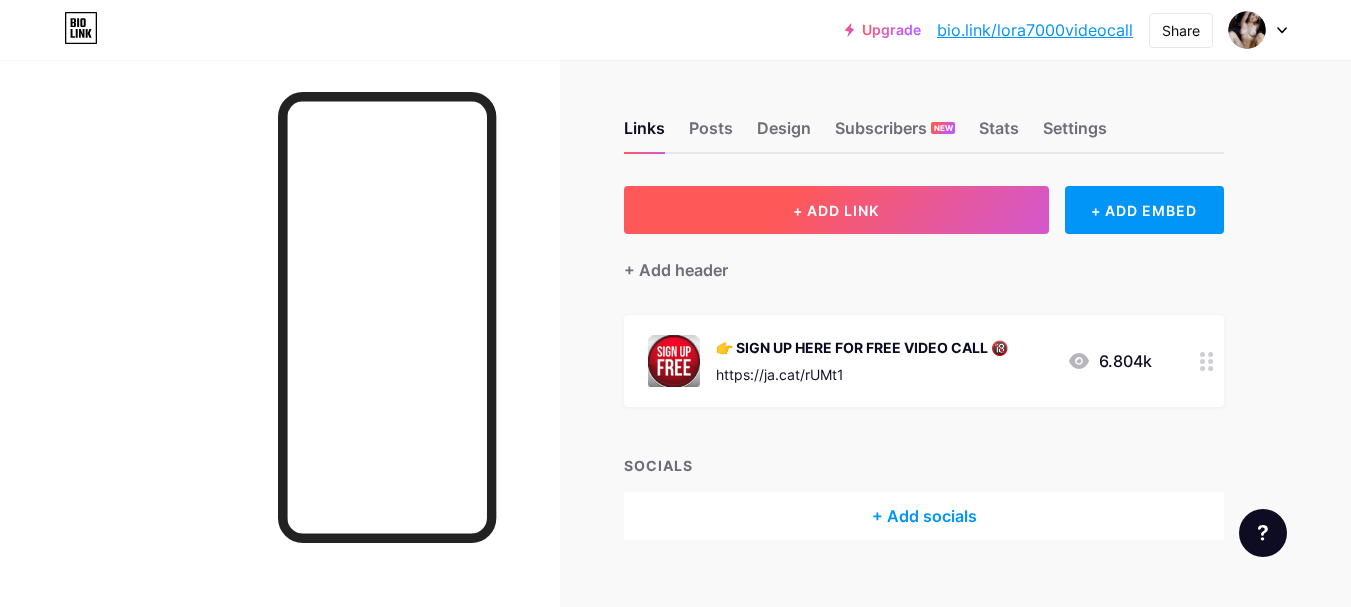 click on "+ ADD LINK" at bounding box center [836, 210] 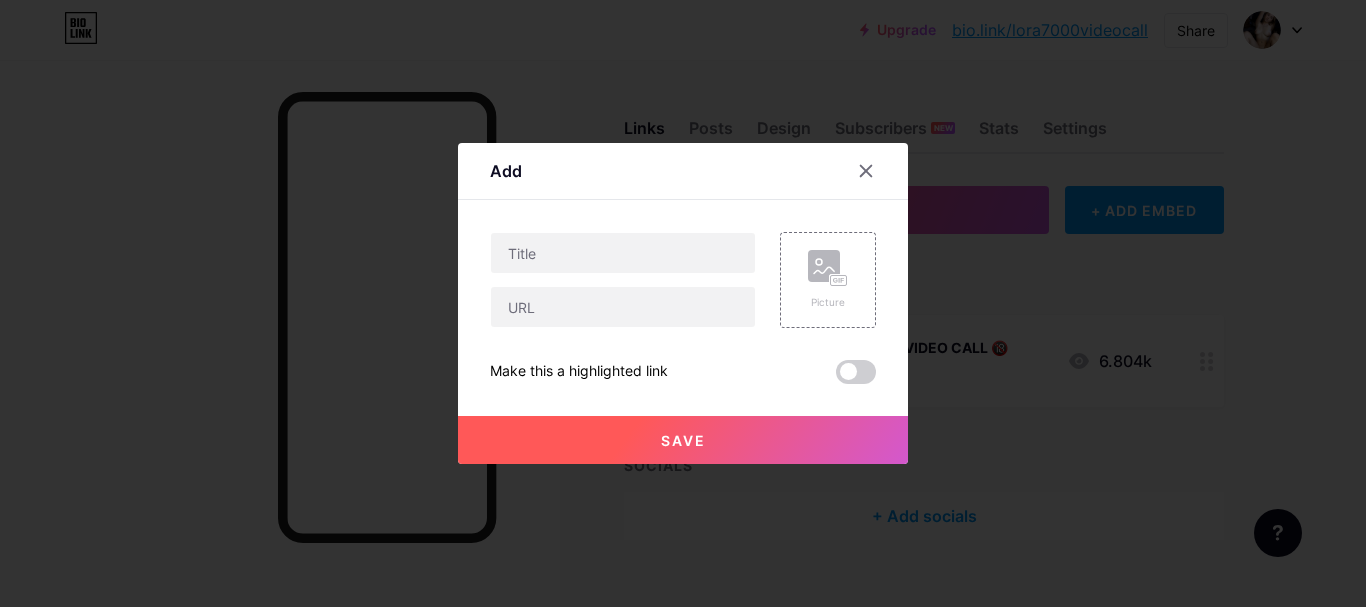 click on "Content
YouTube
Play YouTube video without leaving your page.
ADD
Vimeo
Play Vimeo video without leaving your page.
ADD
Tiktok
Grow your TikTok following
ADD
Tweet
Embed a tweet.
ADD
Reddit
Showcase your Reddit profile
ADD
Spotify
Embed Spotify to play the preview of a track.
ADD
Twitch
Play Twitch video without leaving your page.
ADD
SoundCloud
ADD" at bounding box center [683, 292] 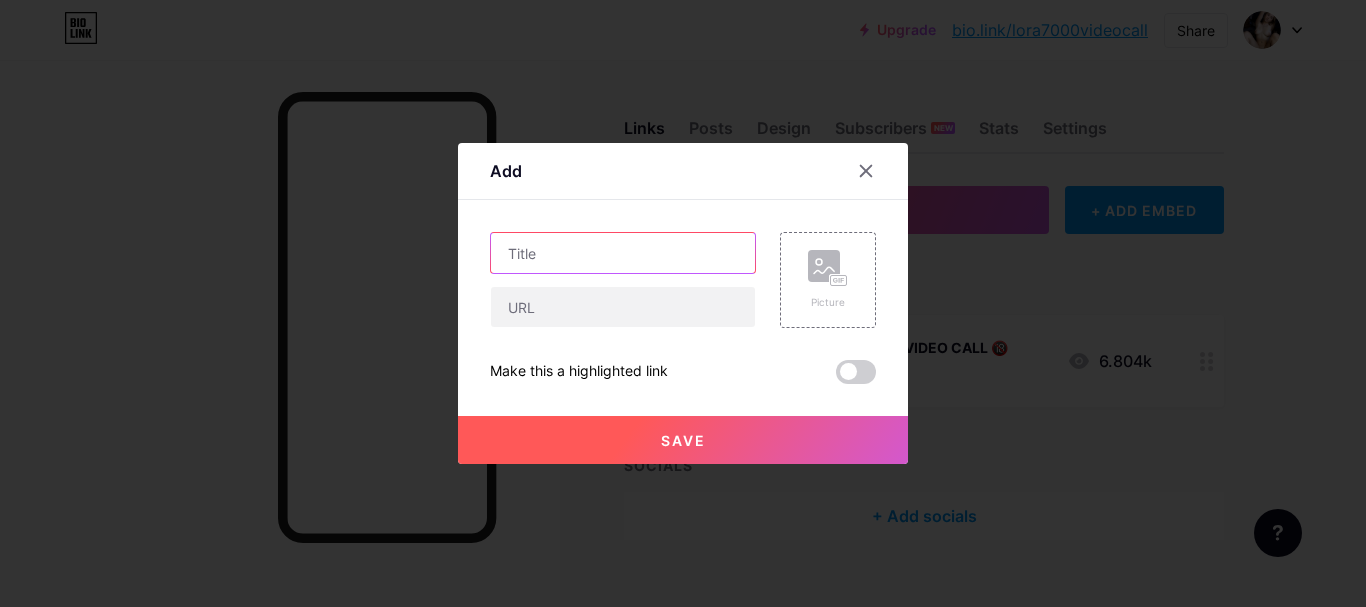 click at bounding box center (623, 253) 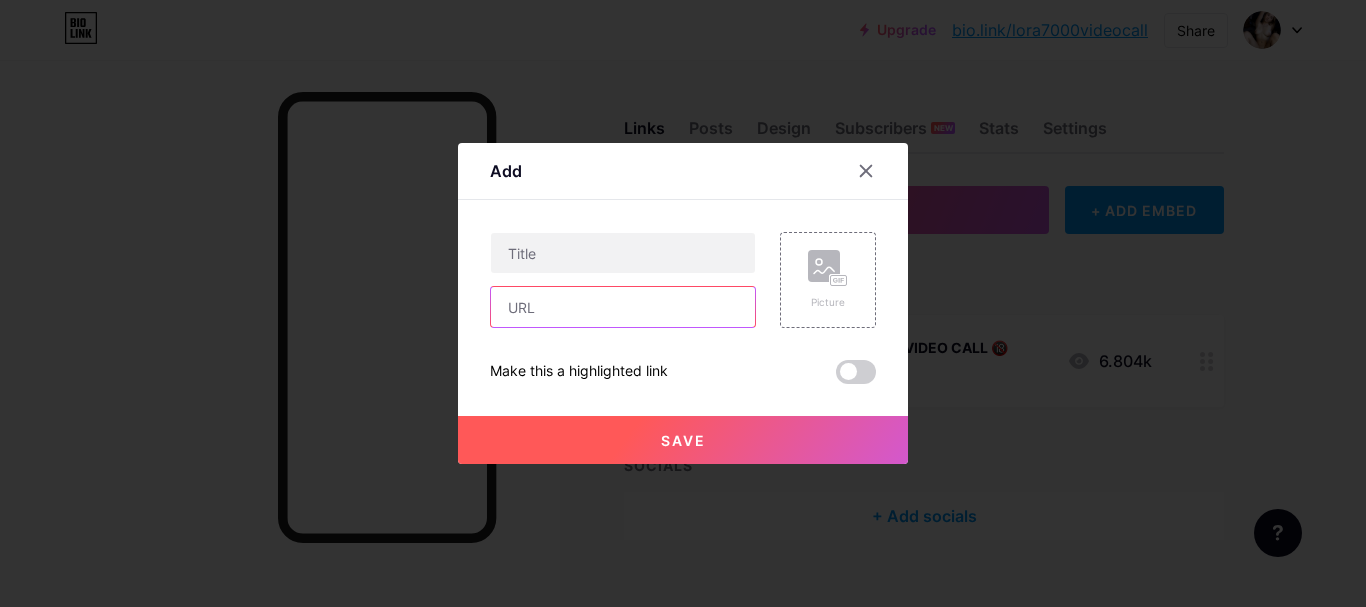 click at bounding box center [623, 307] 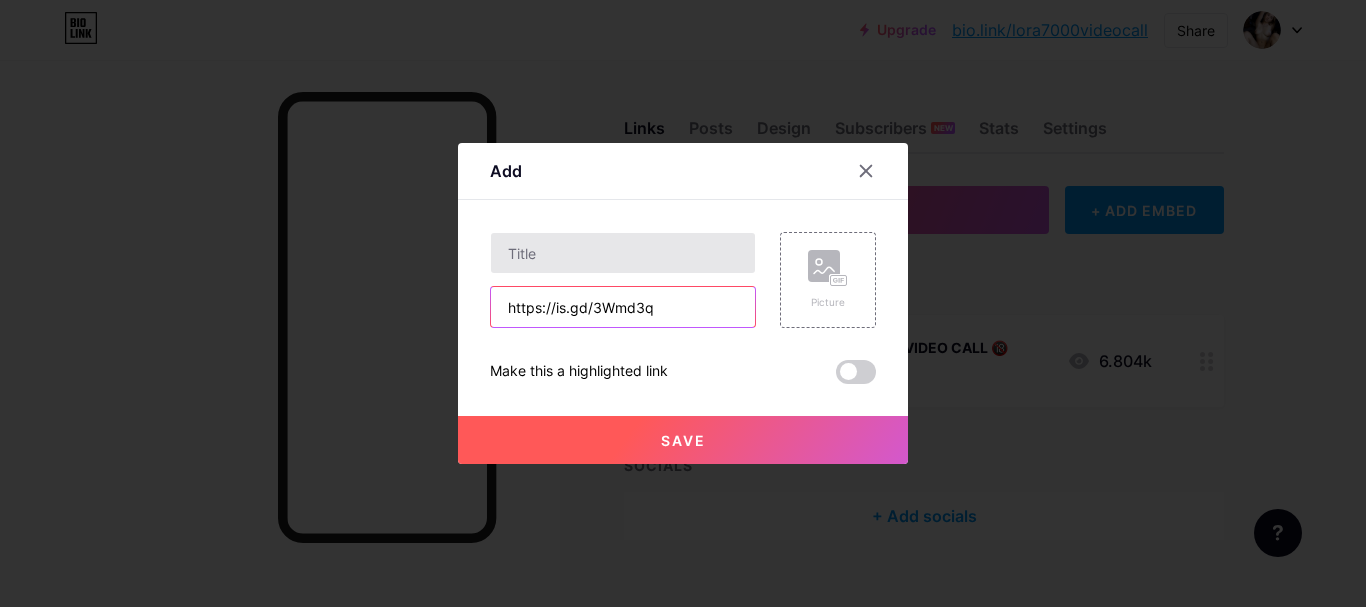 type on "https://is.gd/3Wmd3q" 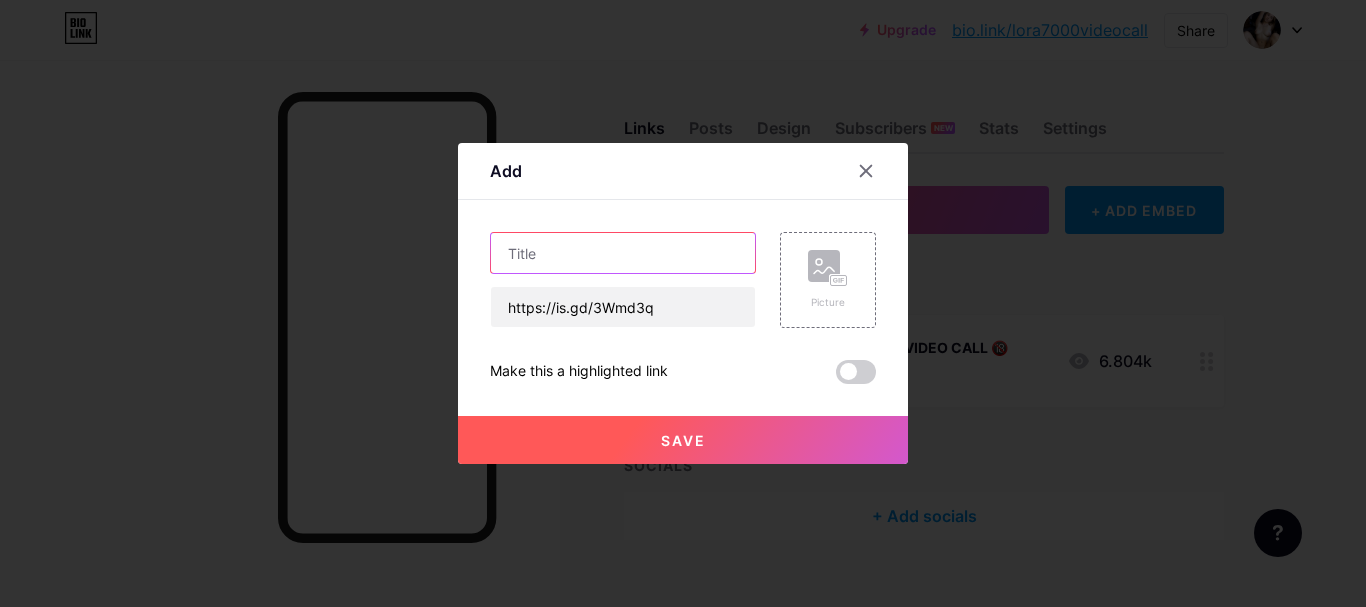 click at bounding box center [623, 253] 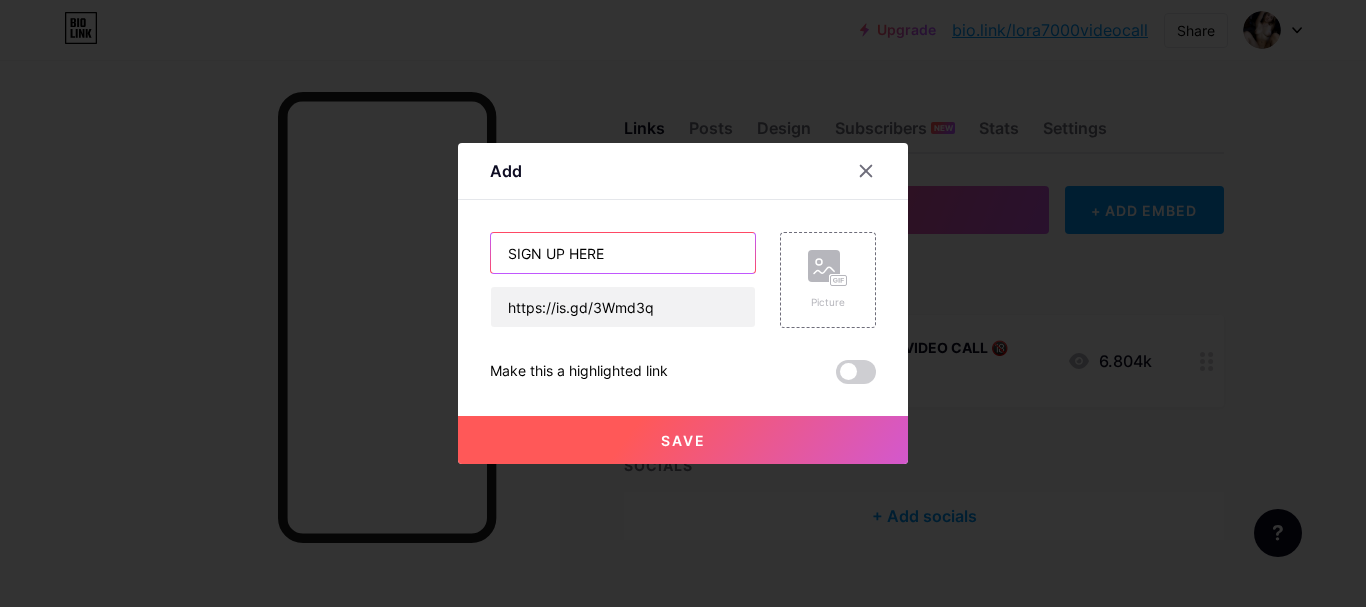 type on "SIGN UP HERE" 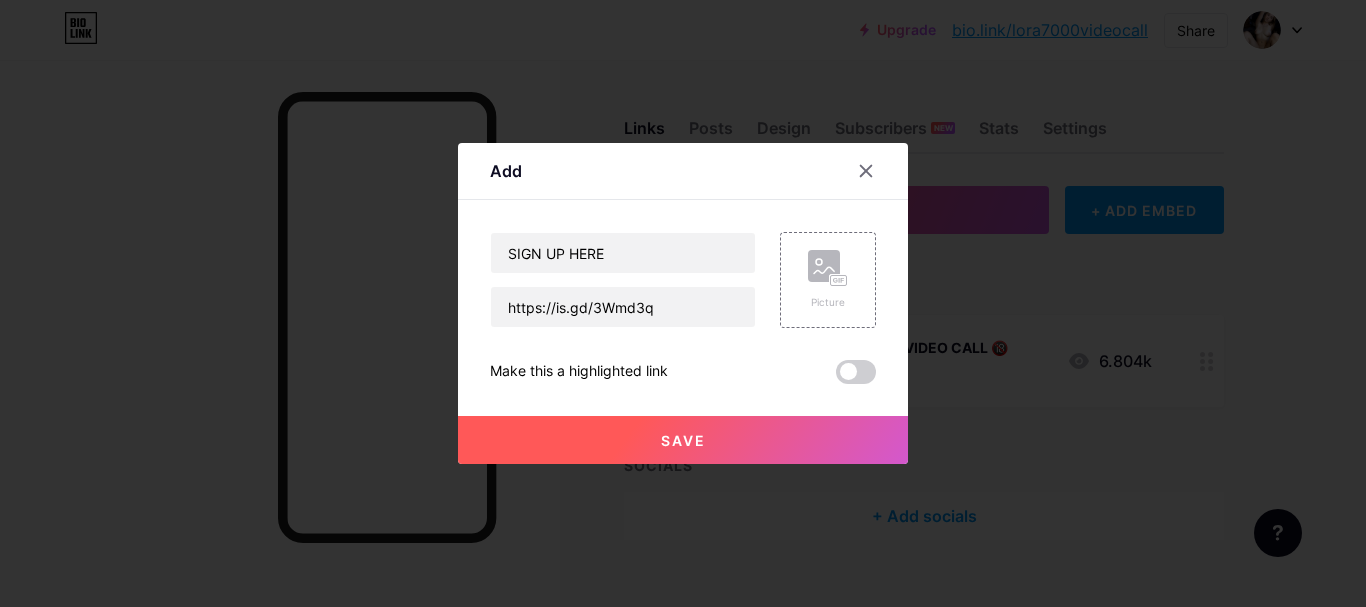click on "Save" at bounding box center (683, 440) 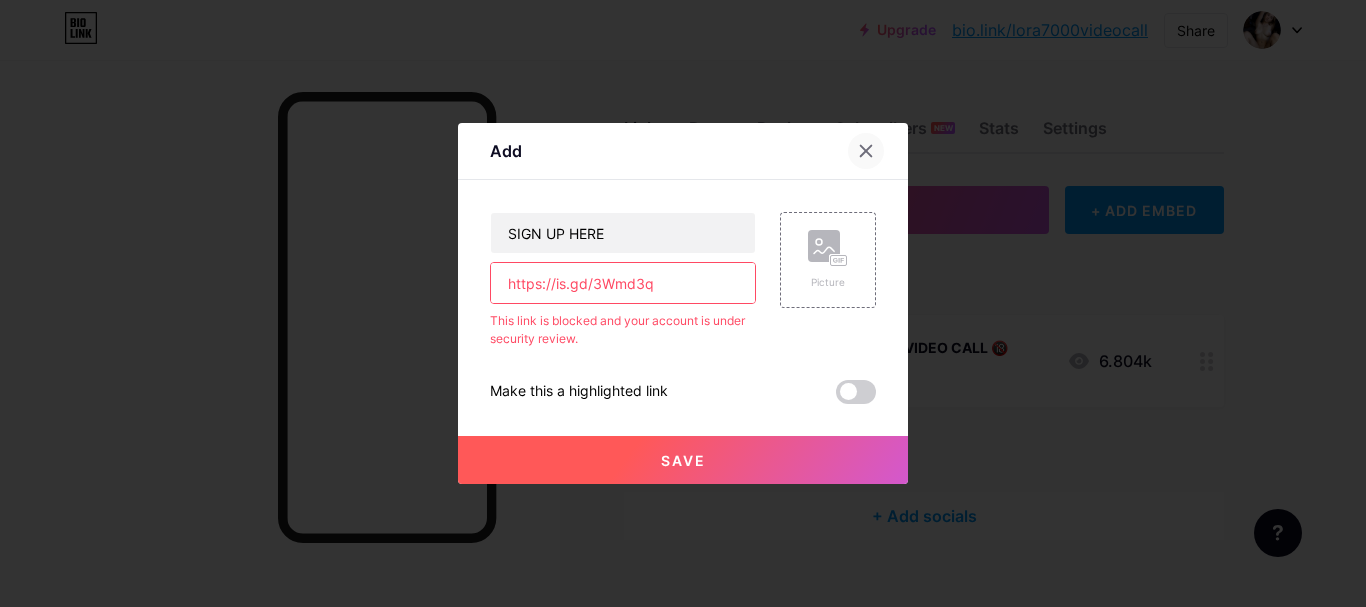 click 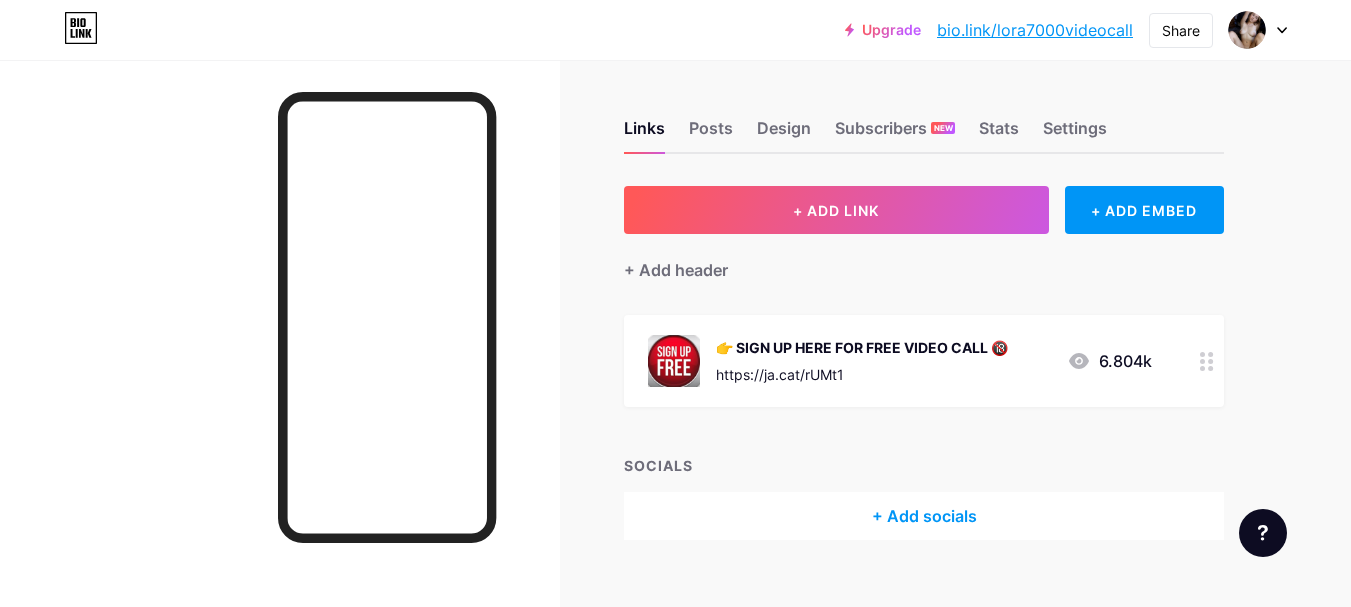 click on "https://ja.cat/rUMt1" at bounding box center [862, 374] 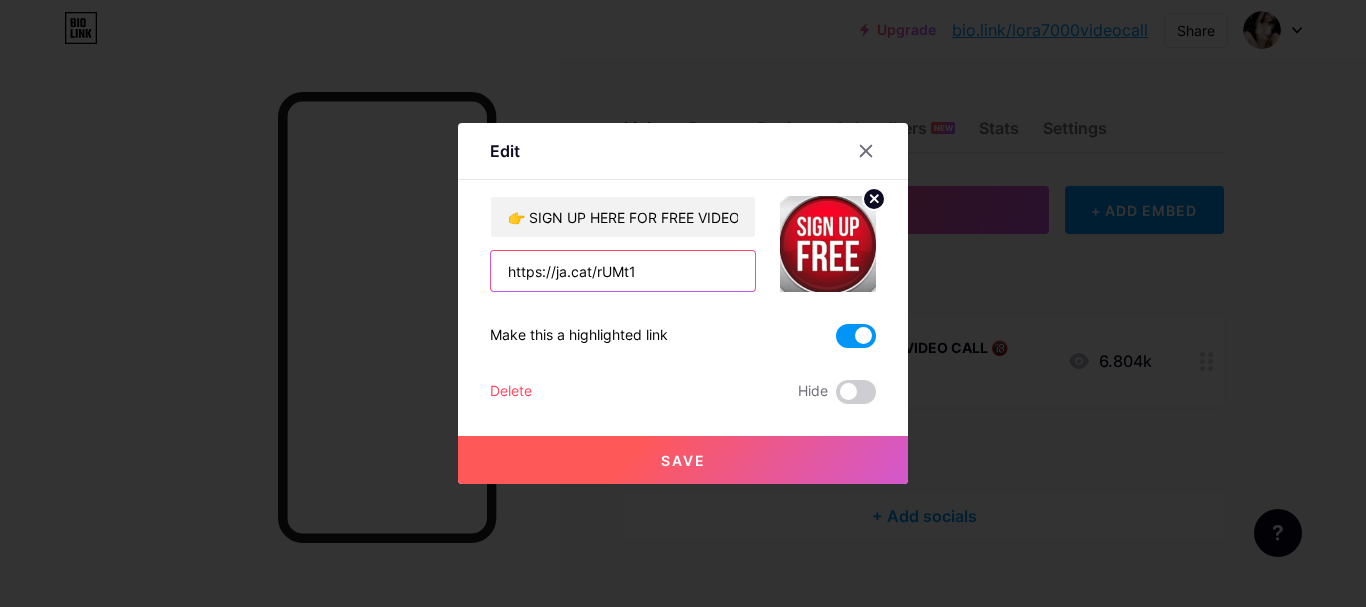 click on "https://ja.cat/rUMt1" at bounding box center (623, 271) 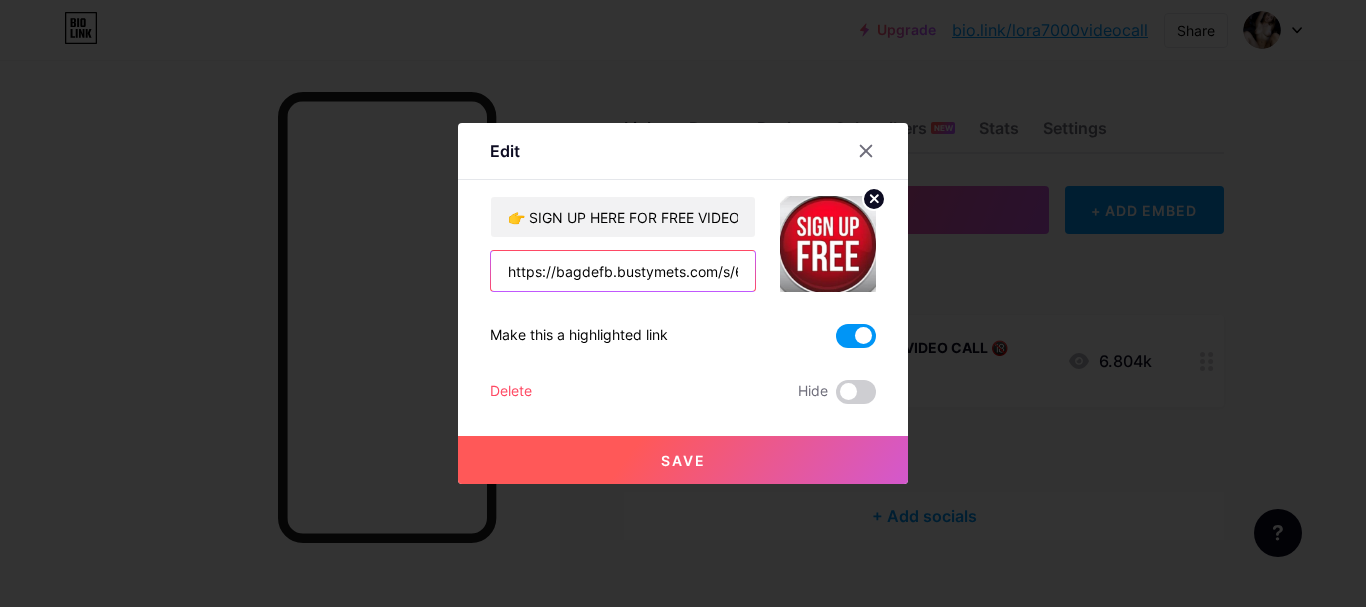 scroll, scrollTop: 0, scrollLeft: 200, axis: horizontal 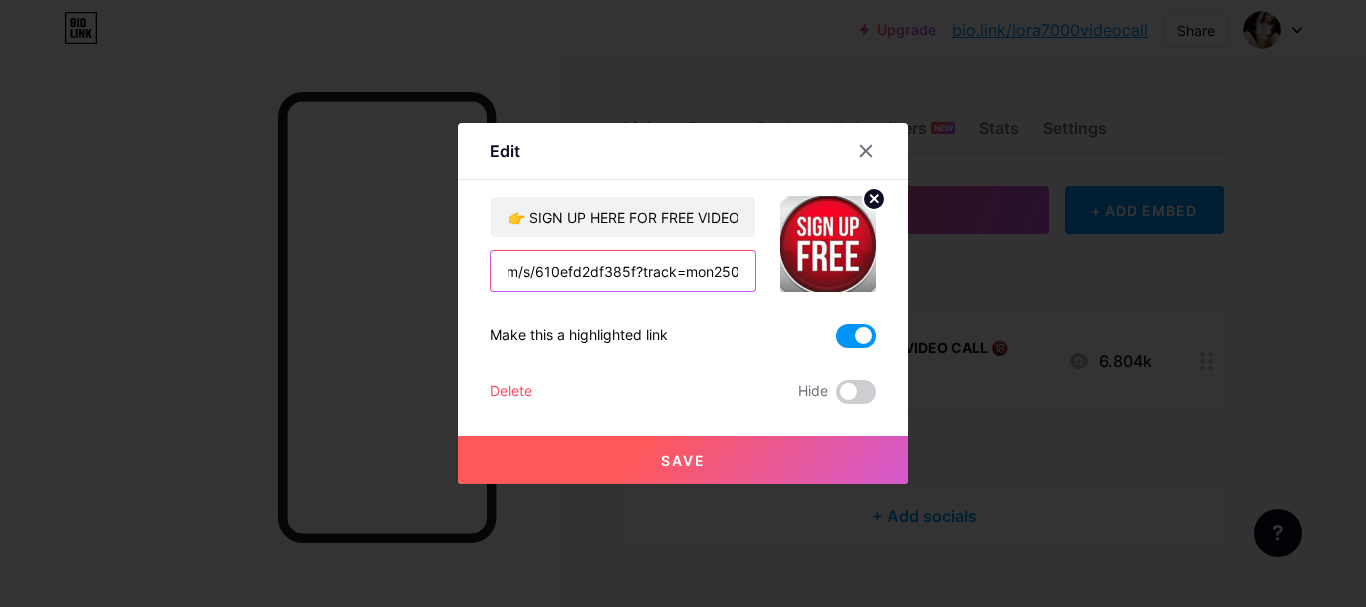 type on "https://bagdefb.bustymets.com/s/610efd2df385f?track=mon250" 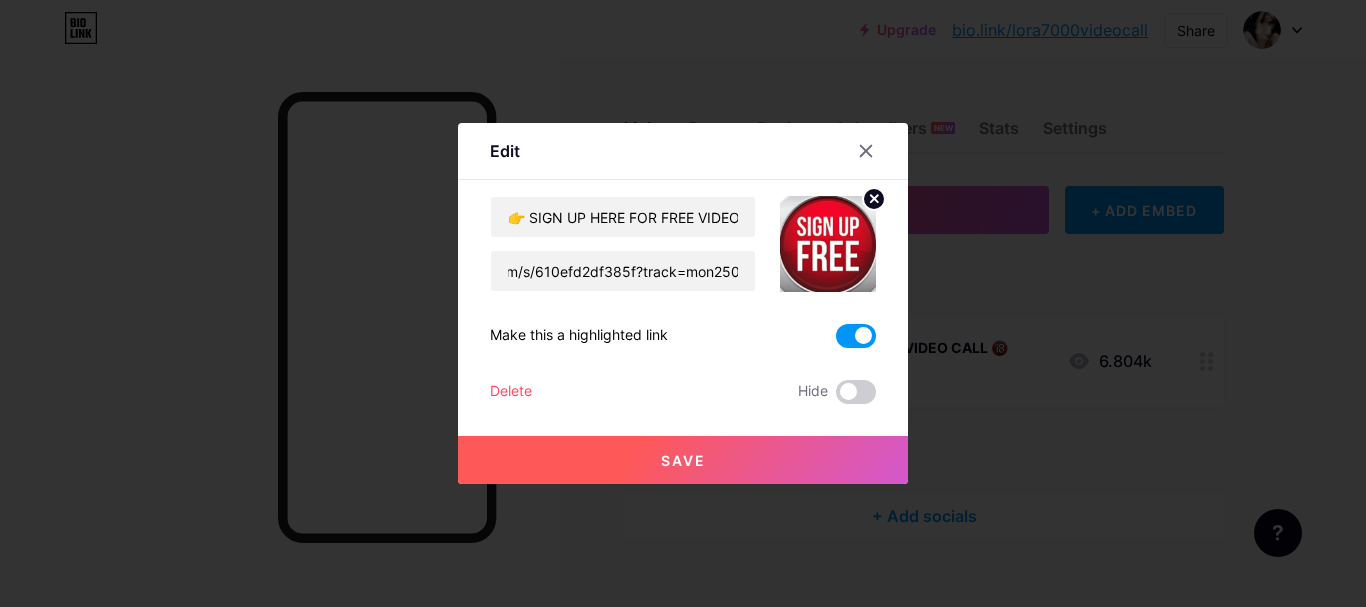 click on "Save" at bounding box center [683, 460] 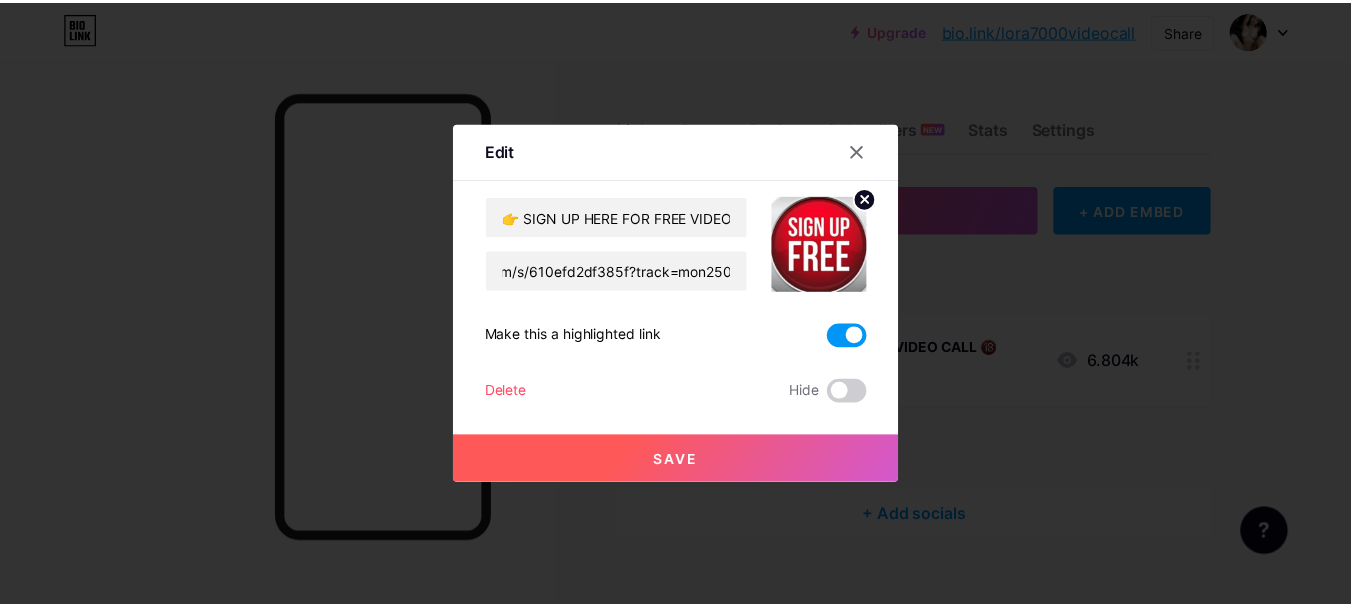 scroll, scrollTop: 0, scrollLeft: 0, axis: both 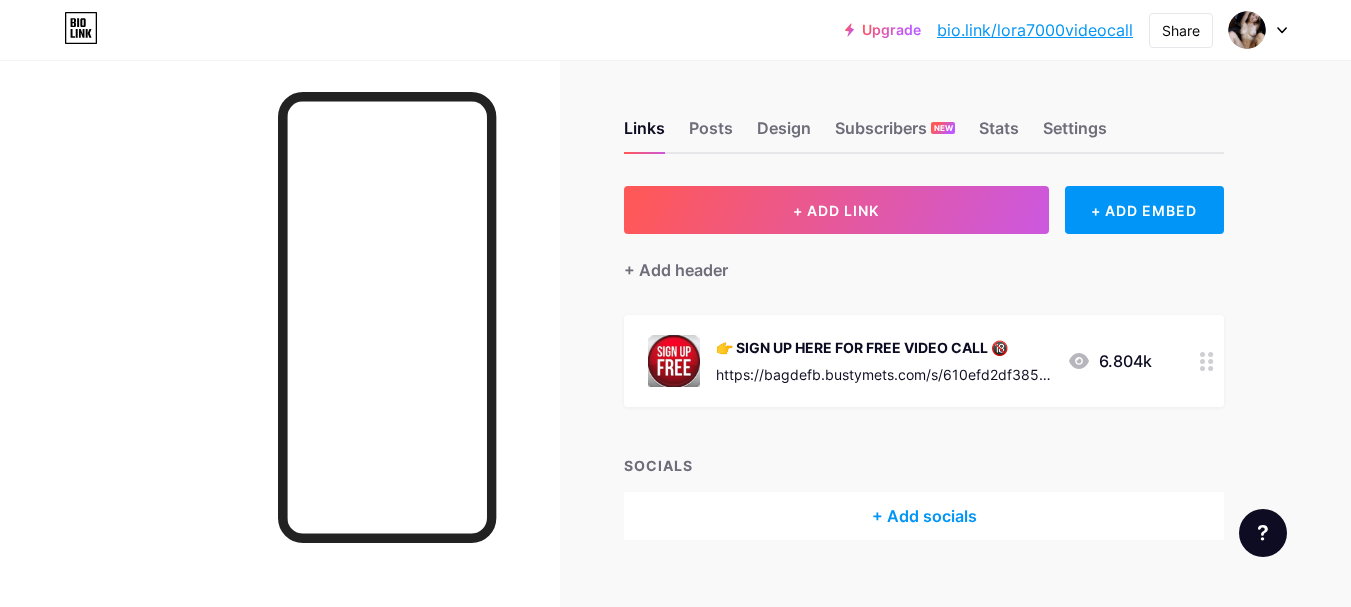 click on "https://bagdefb.bustymets.com/s/610efd2df385f?track=mon250" at bounding box center (883, 374) 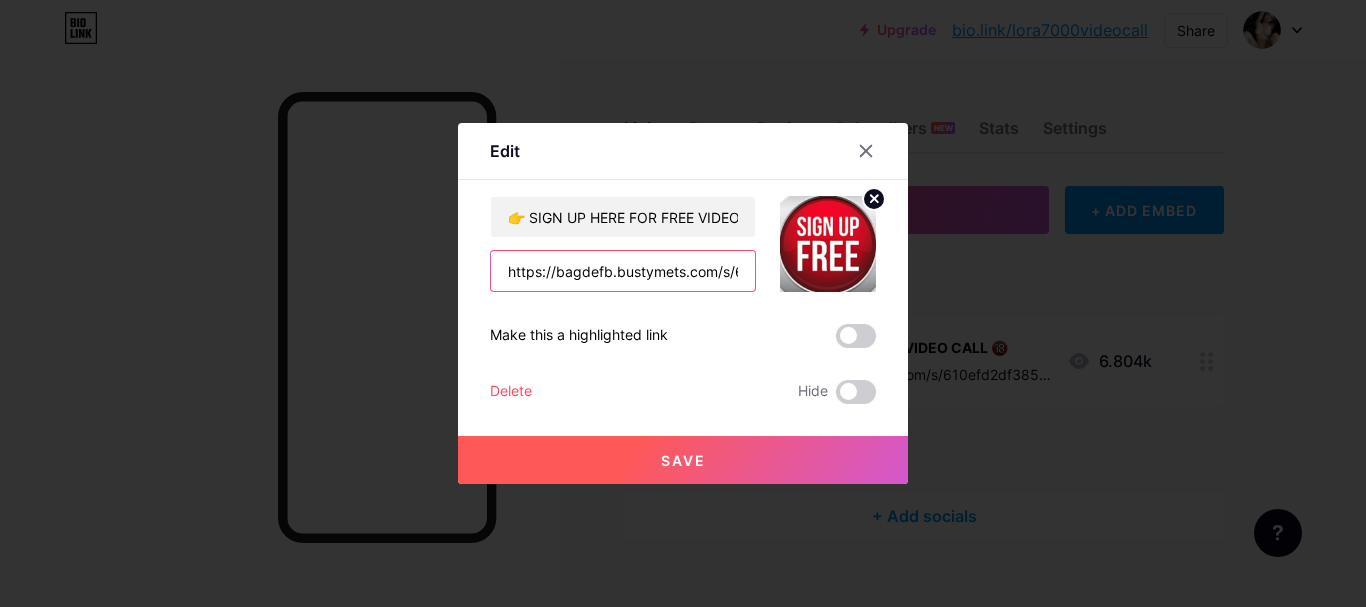 click on "https://bagdefb.bustymets.com/s/610efd2df385f?track=mon250" at bounding box center [623, 271] 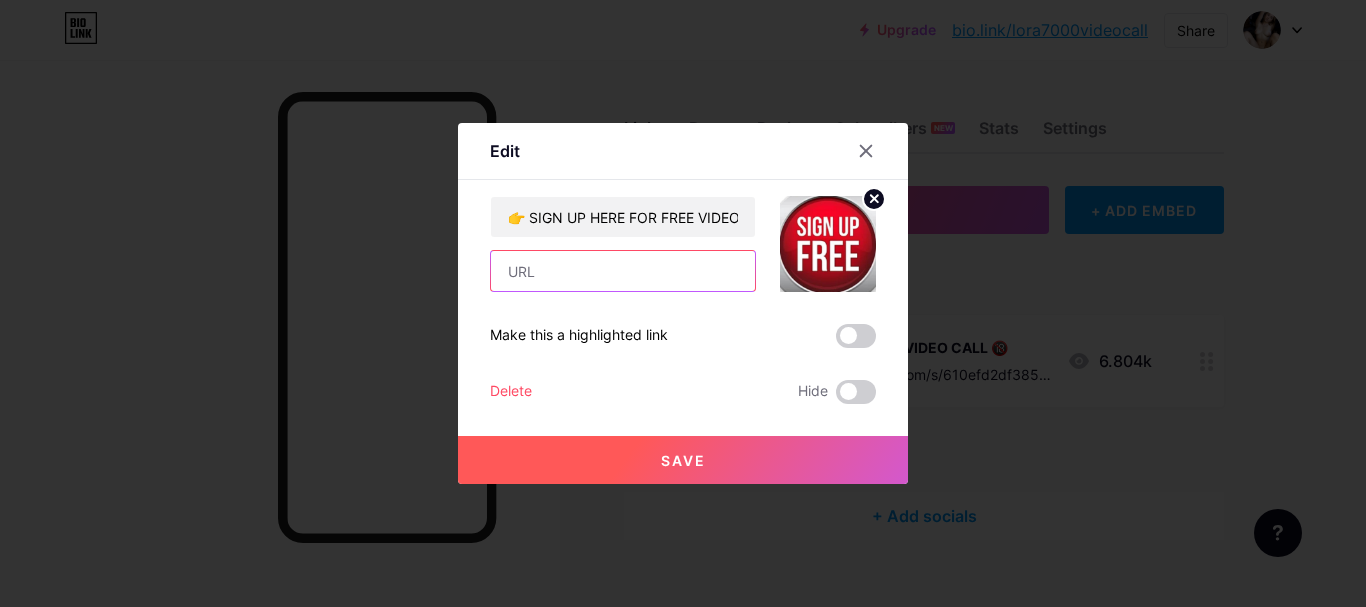 click at bounding box center [623, 271] 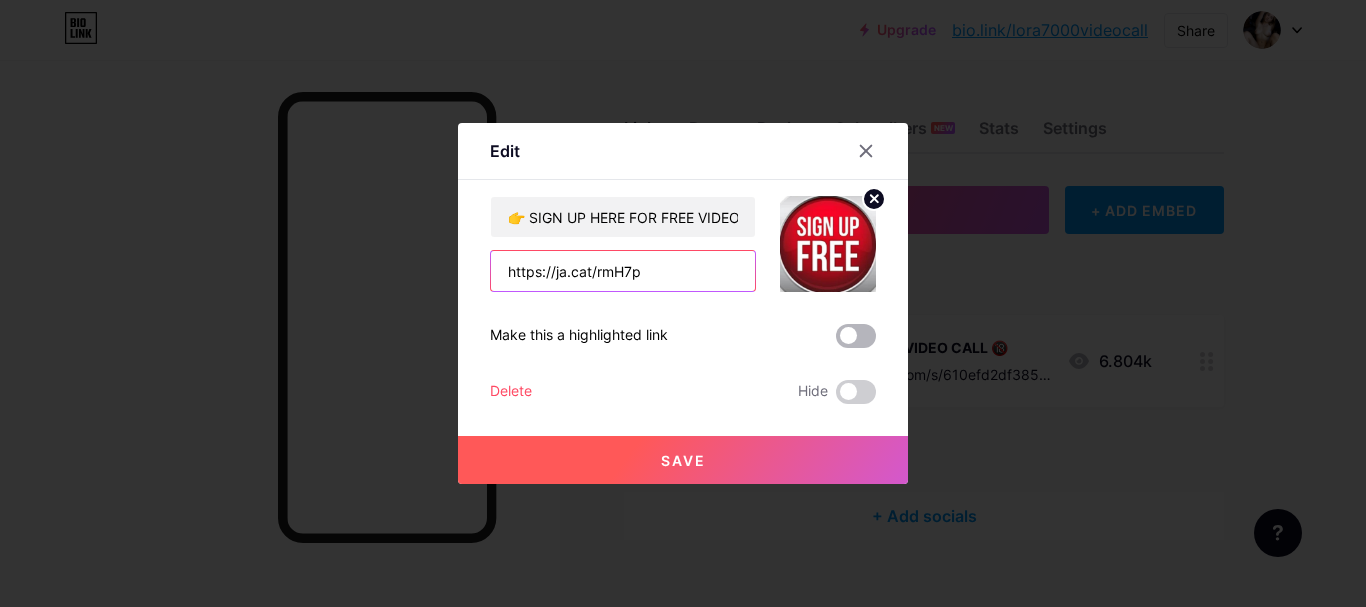 type on "https://ja.cat/rmH7p" 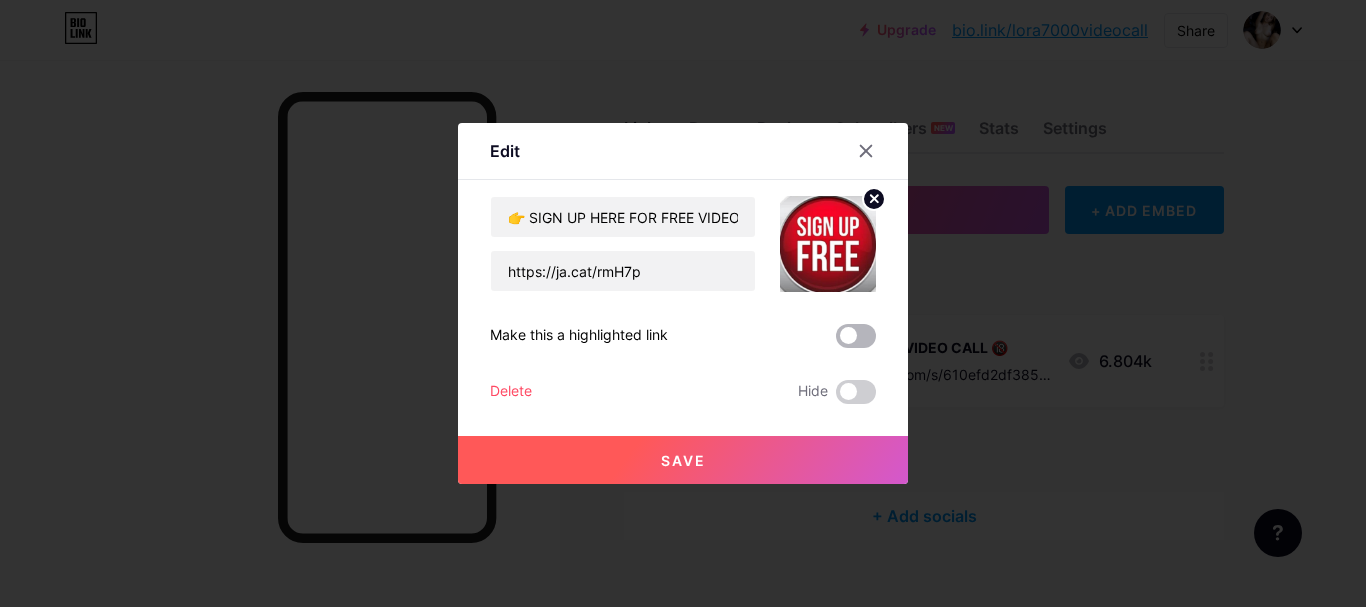 click at bounding box center (856, 336) 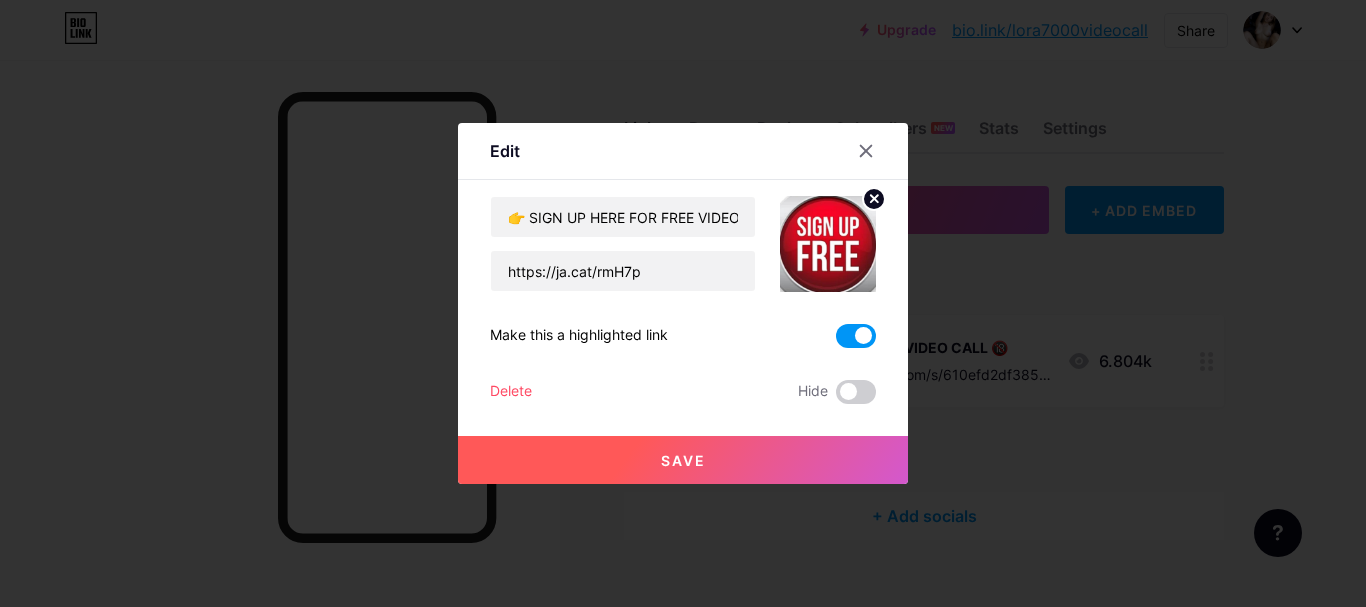 click on "Save" at bounding box center (683, 460) 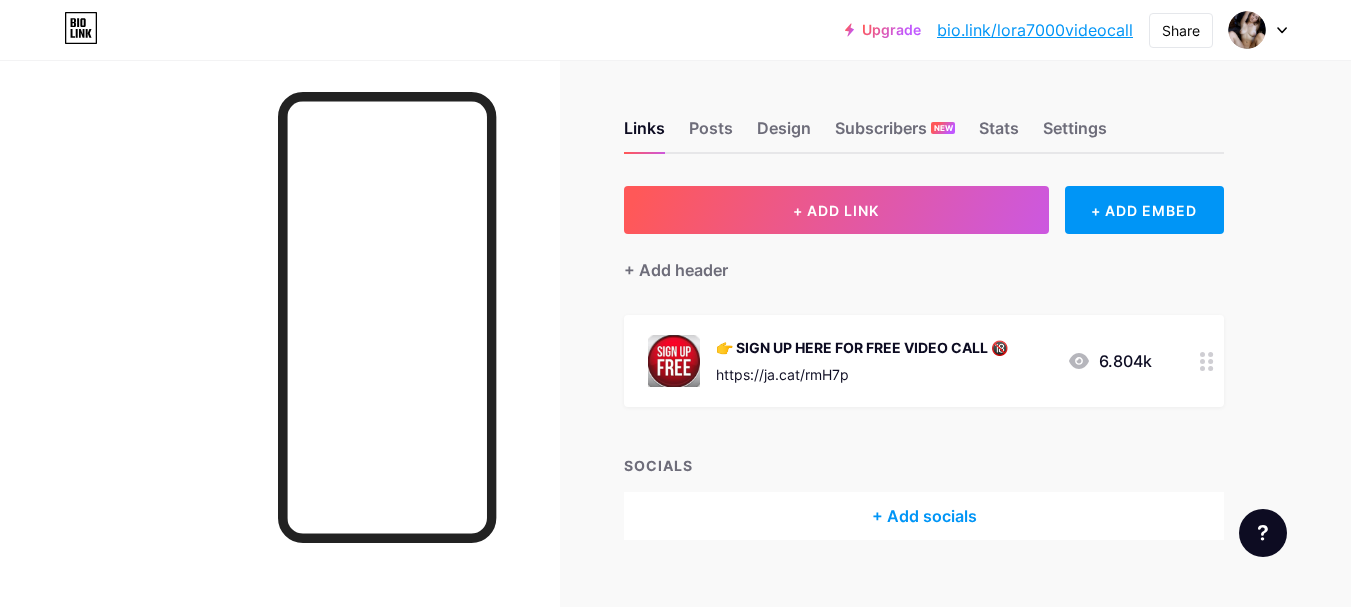 click at bounding box center (1258, 30) 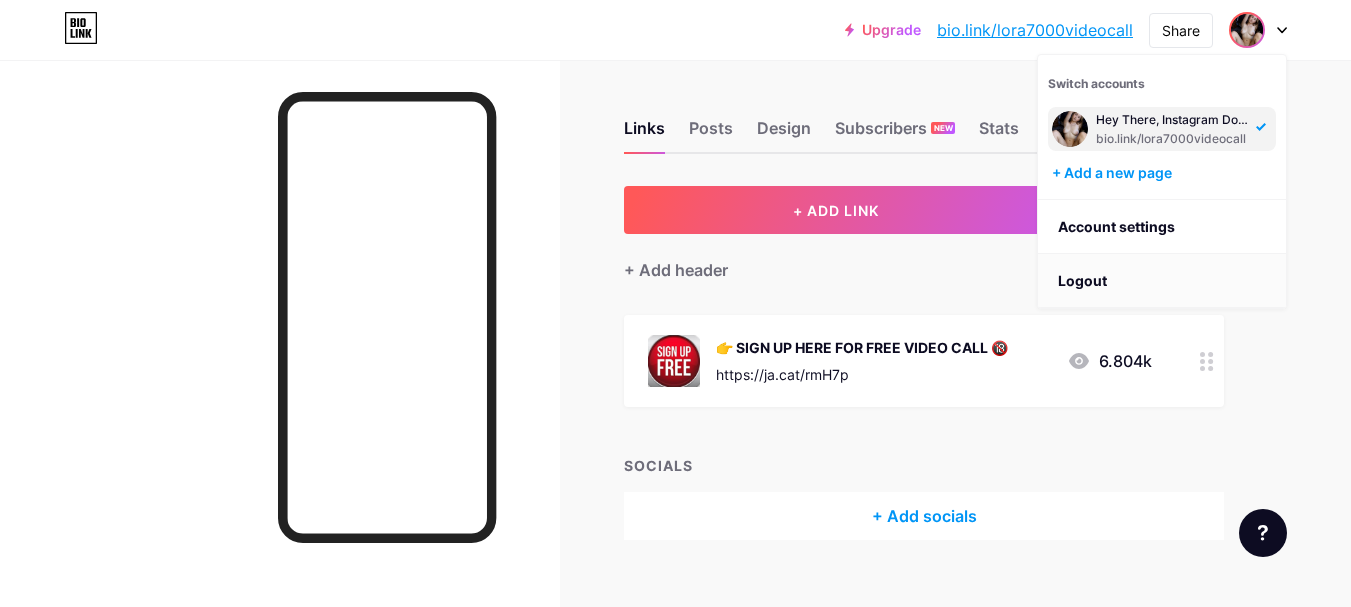 click on "Logout" at bounding box center (1162, 281) 